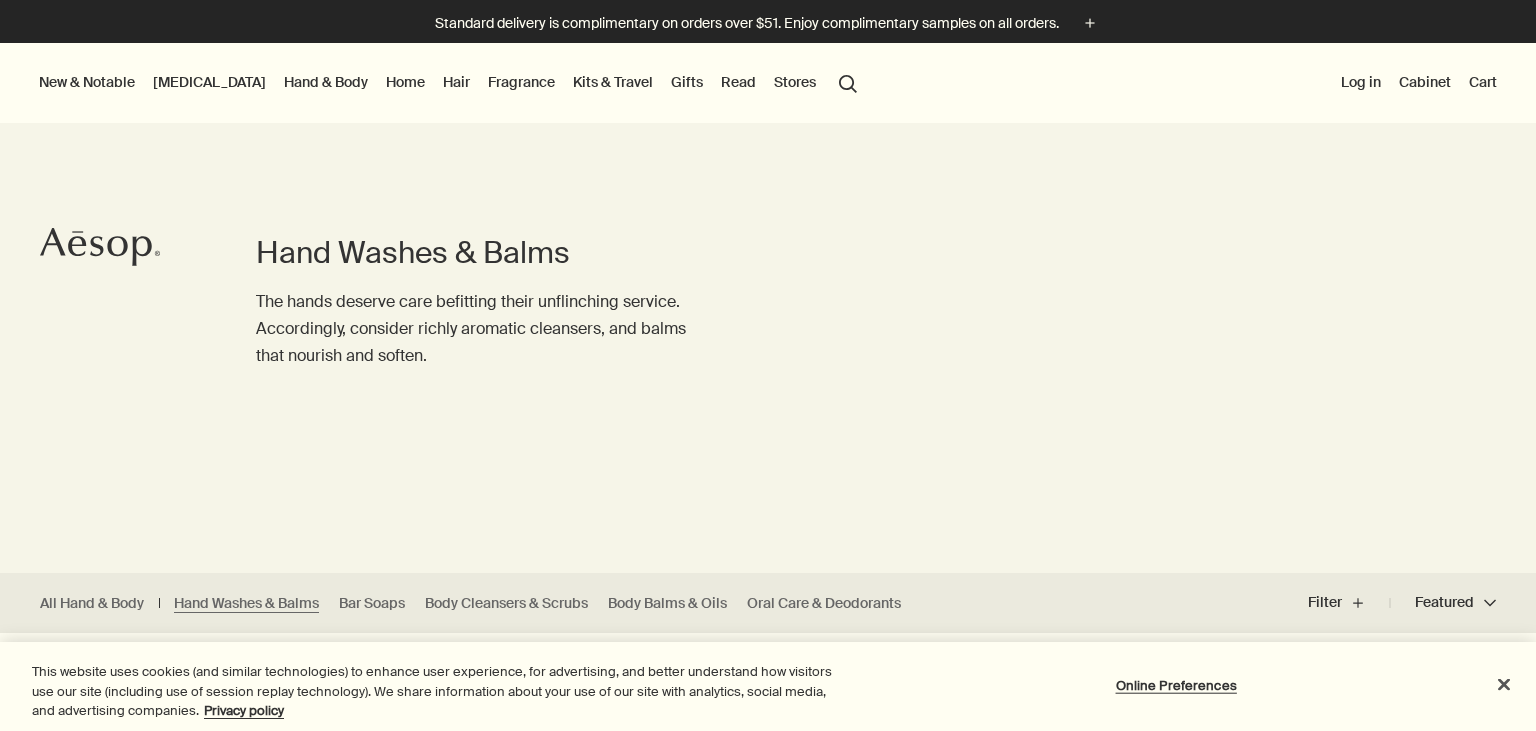 scroll, scrollTop: 0, scrollLeft: 0, axis: both 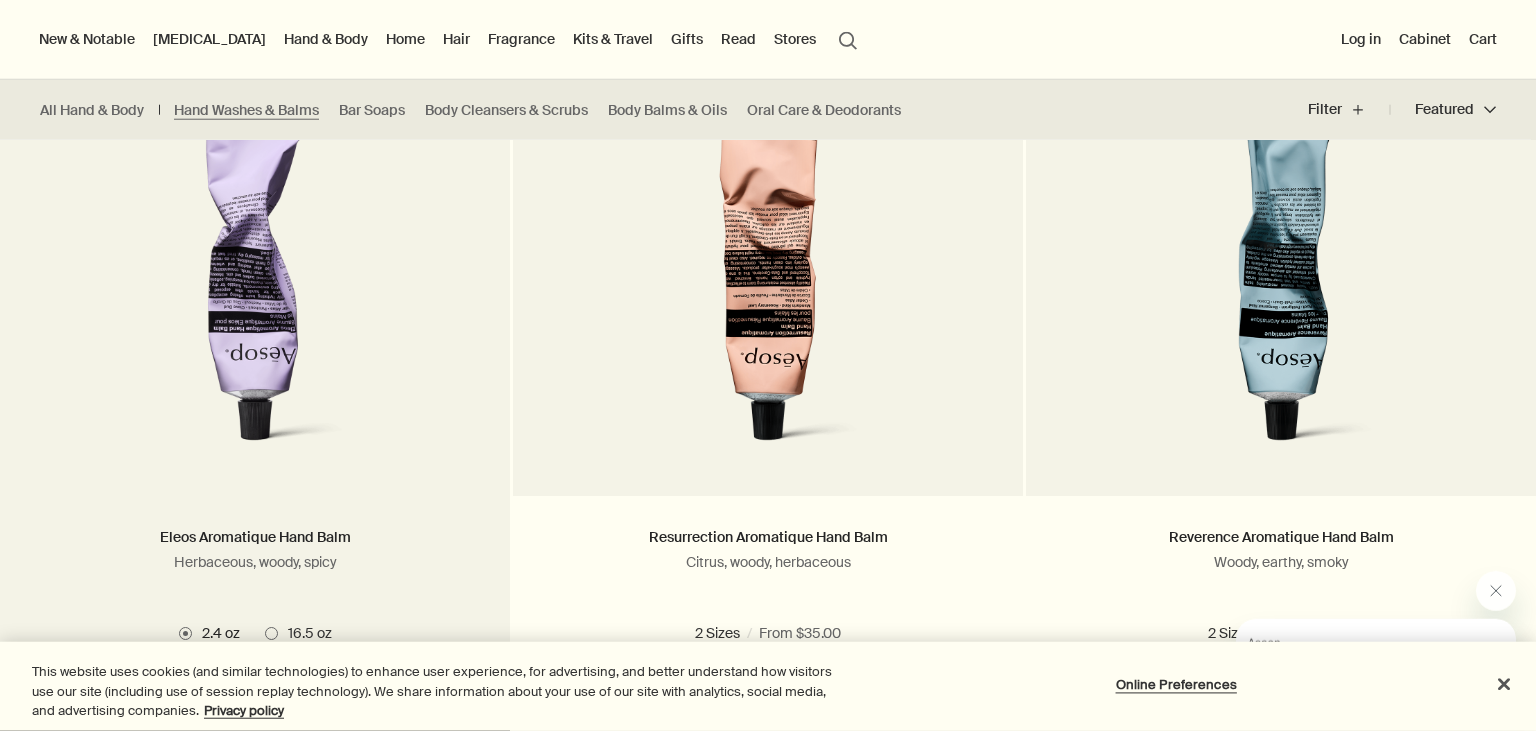 click at bounding box center [255, 281] 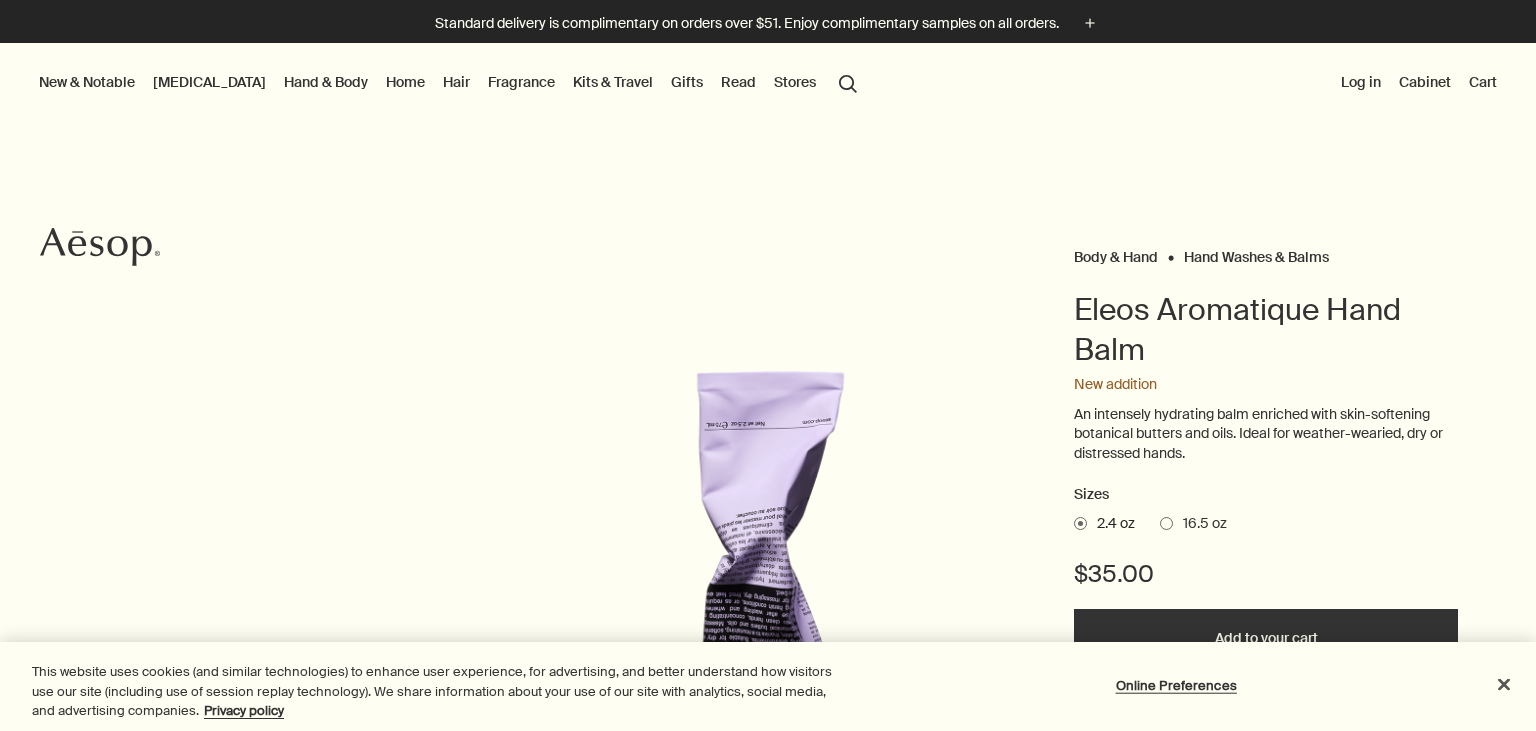 scroll, scrollTop: 0, scrollLeft: 0, axis: both 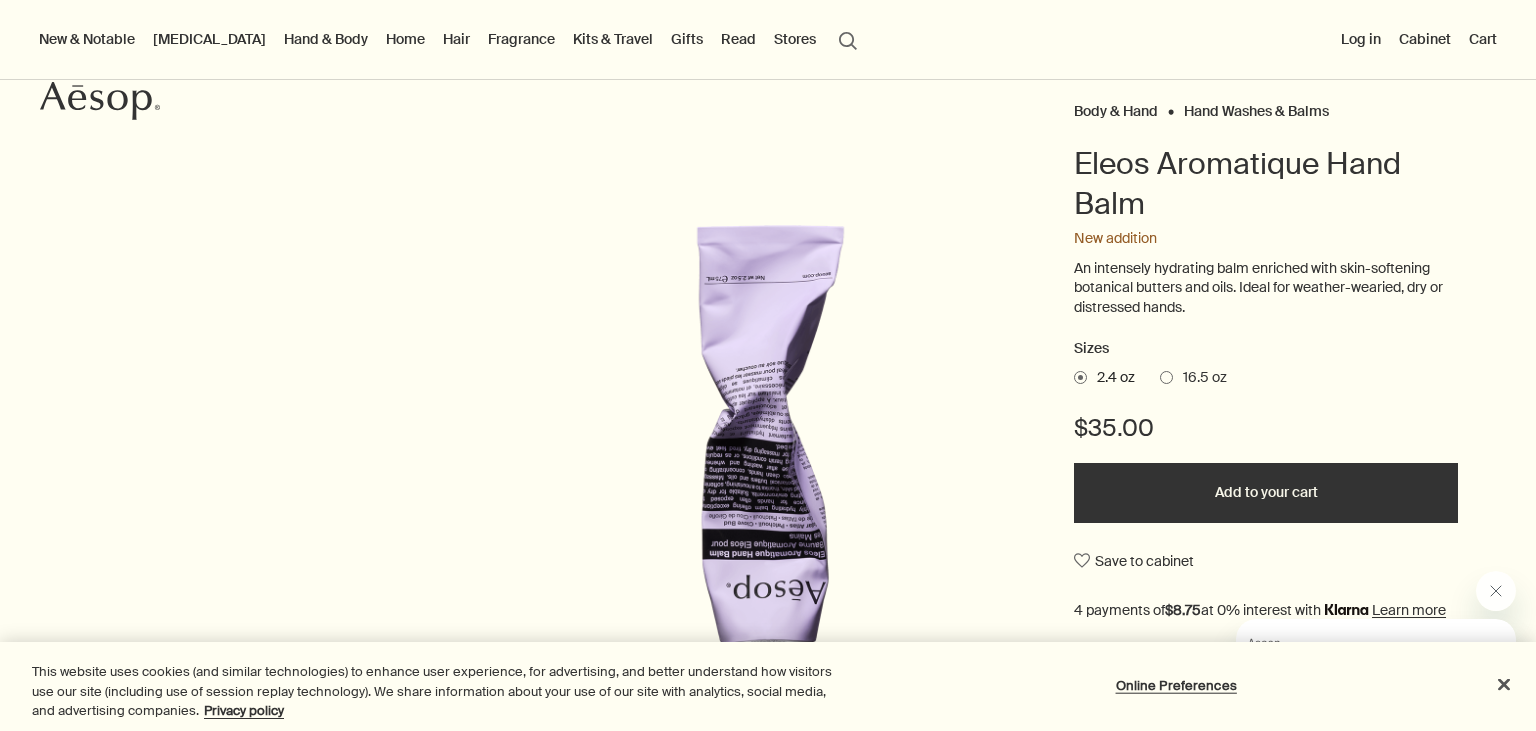 click at bounding box center [1166, 377] 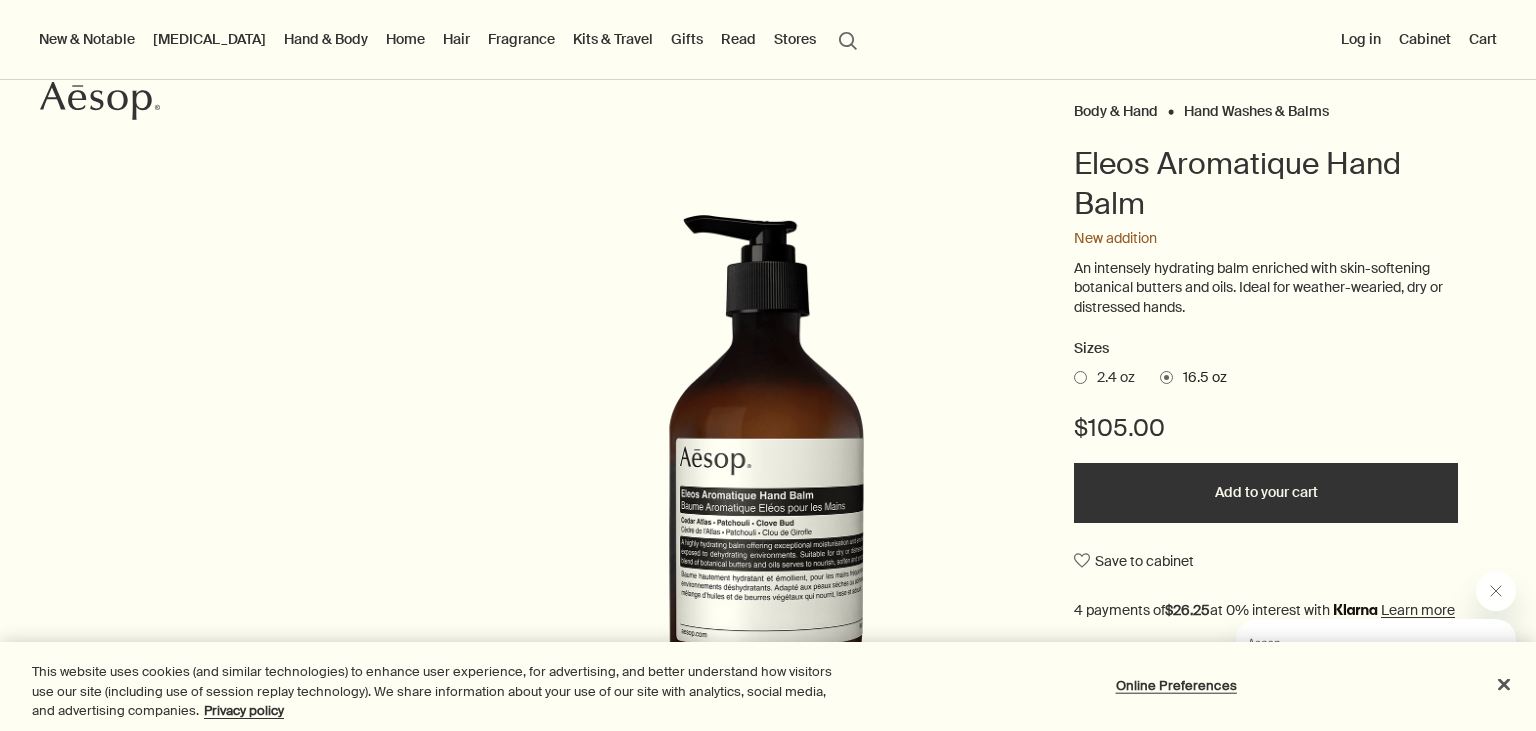 click at bounding box center [1080, 377] 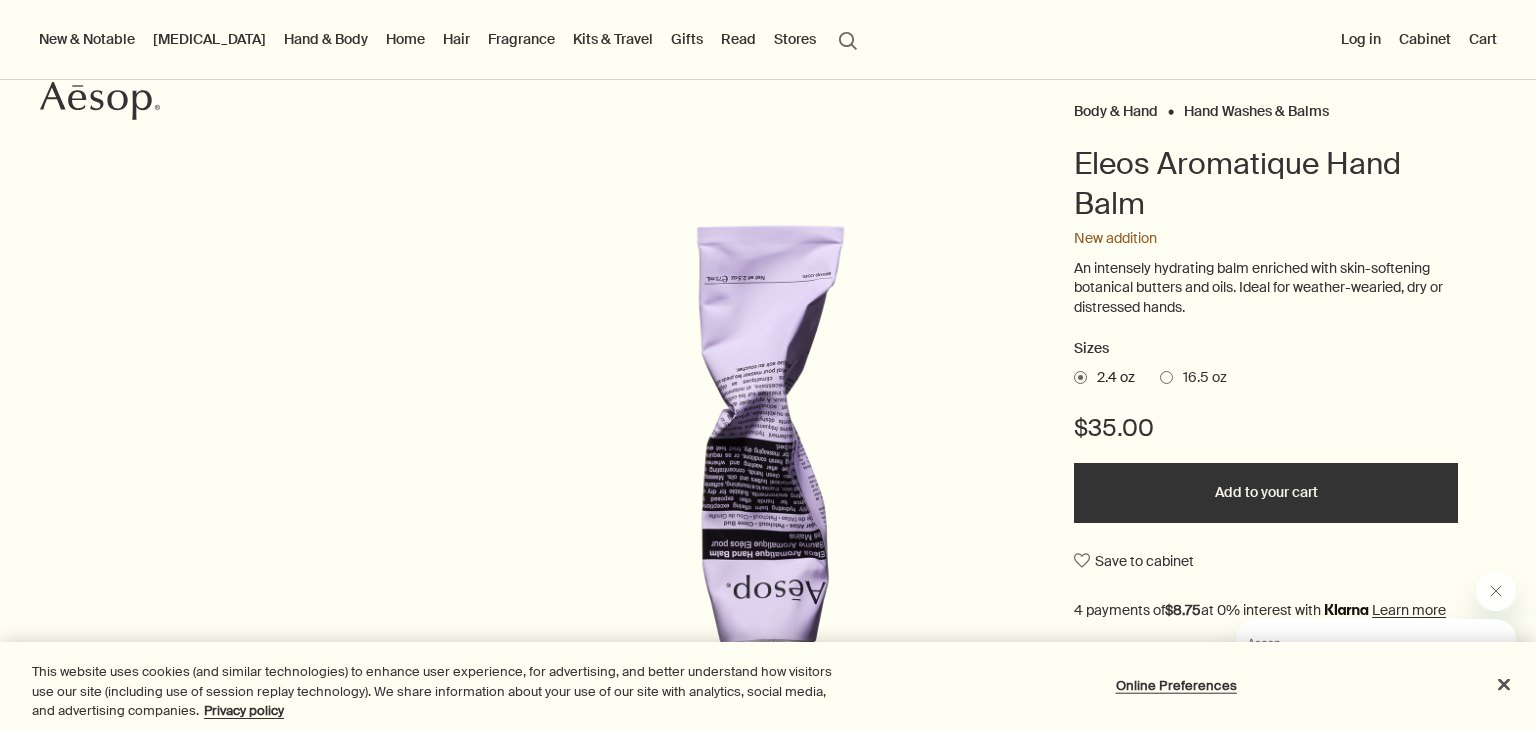 click on "16.5 oz" at bounding box center (1200, 378) 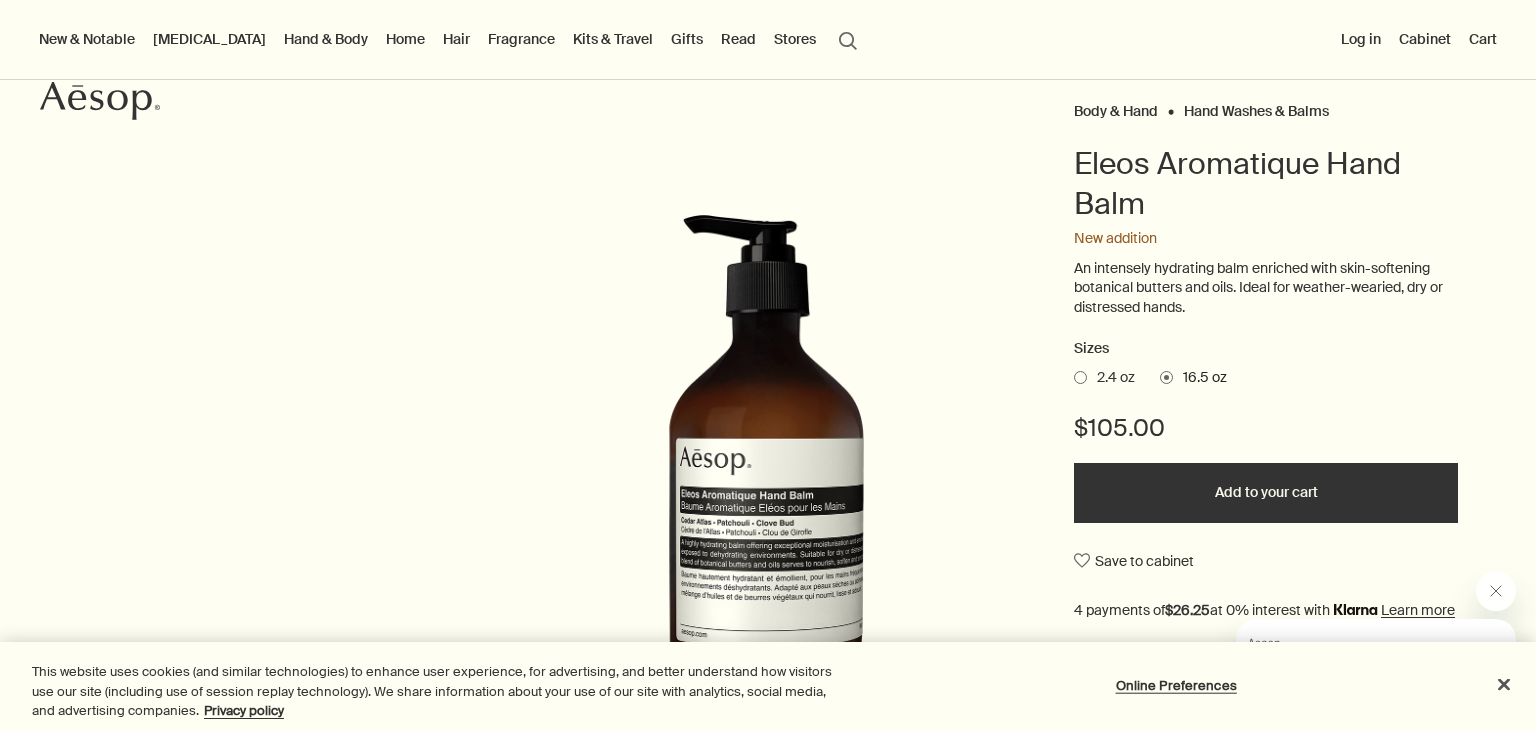 click on "2.4 oz" at bounding box center [1111, 378] 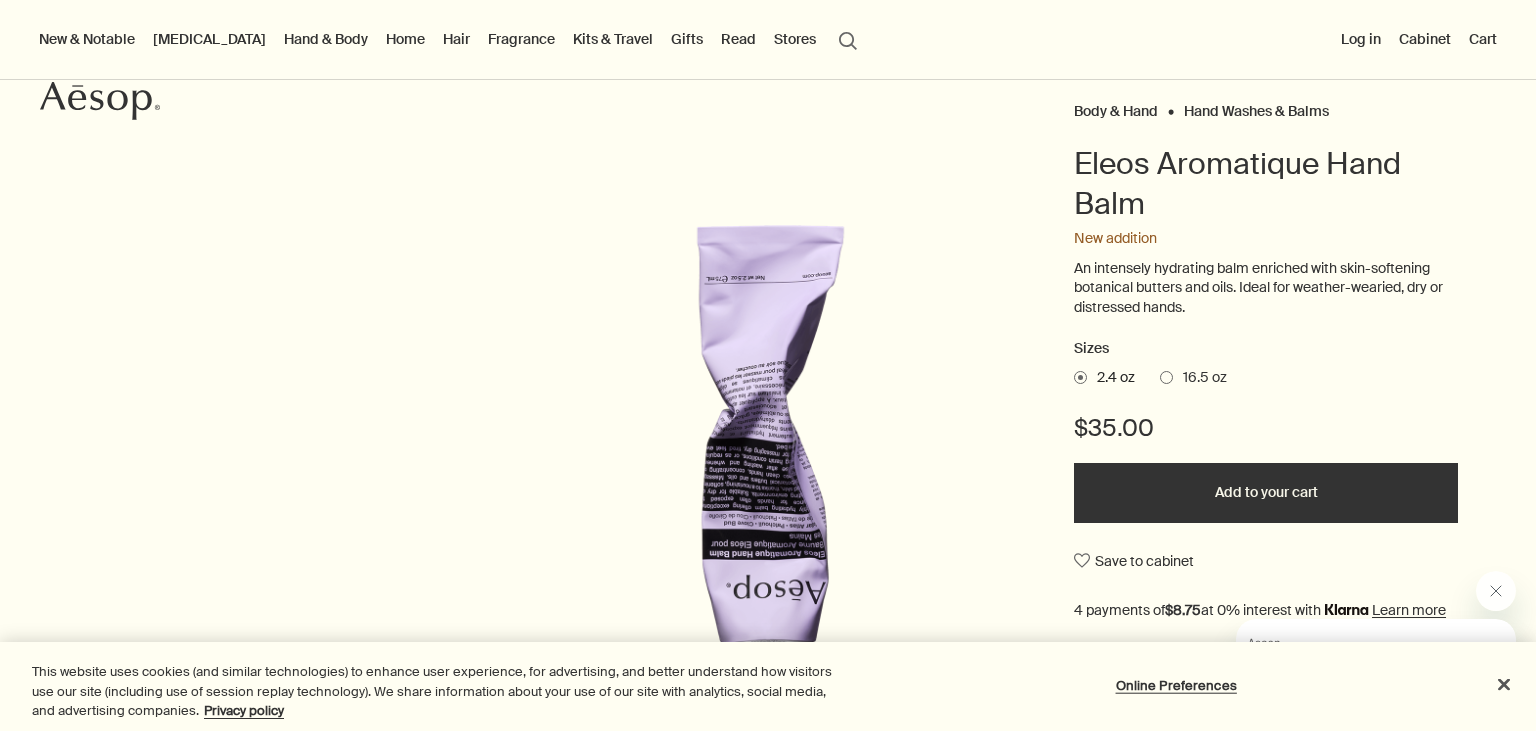 click on "16.5 oz" at bounding box center [1193, 378] 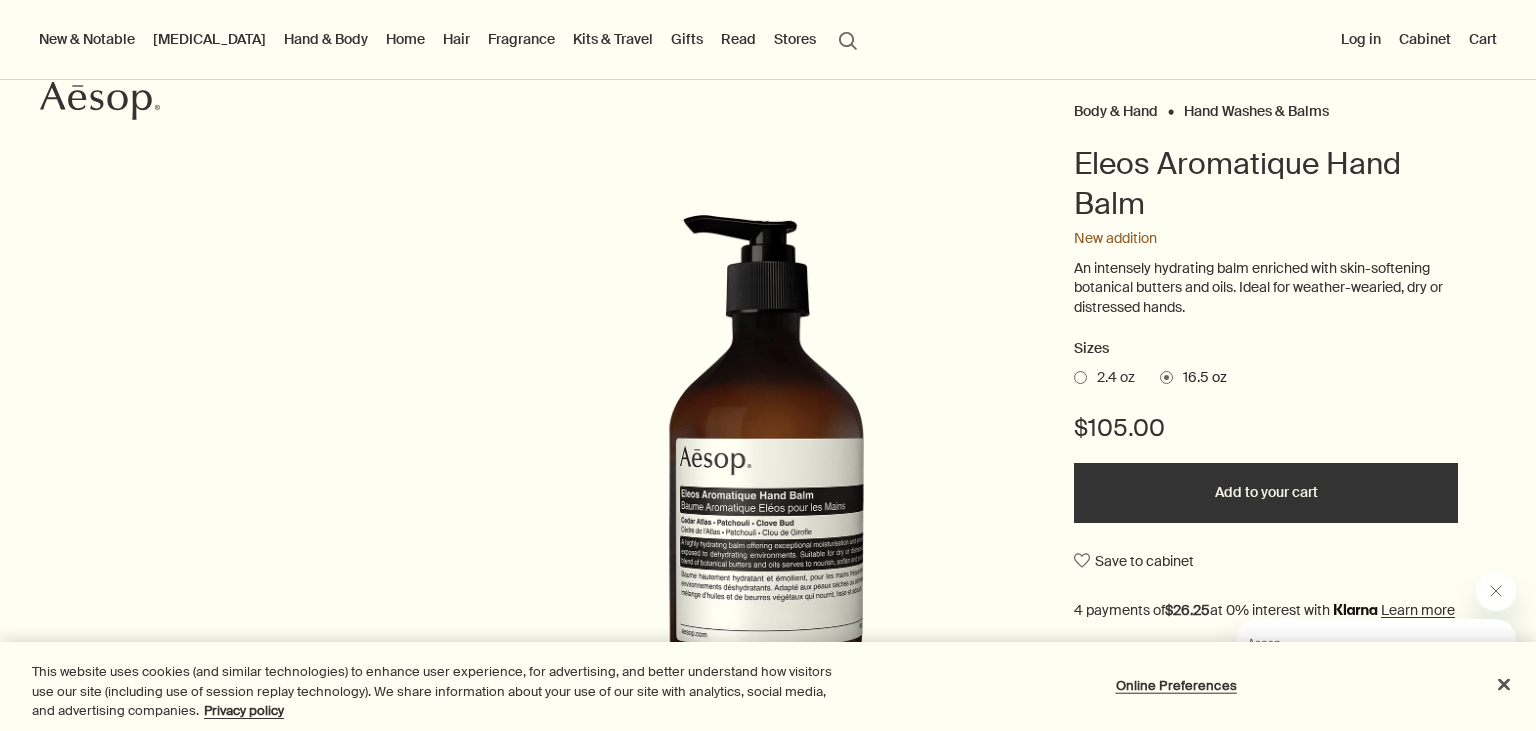 click on "2.4 oz" at bounding box center (1111, 378) 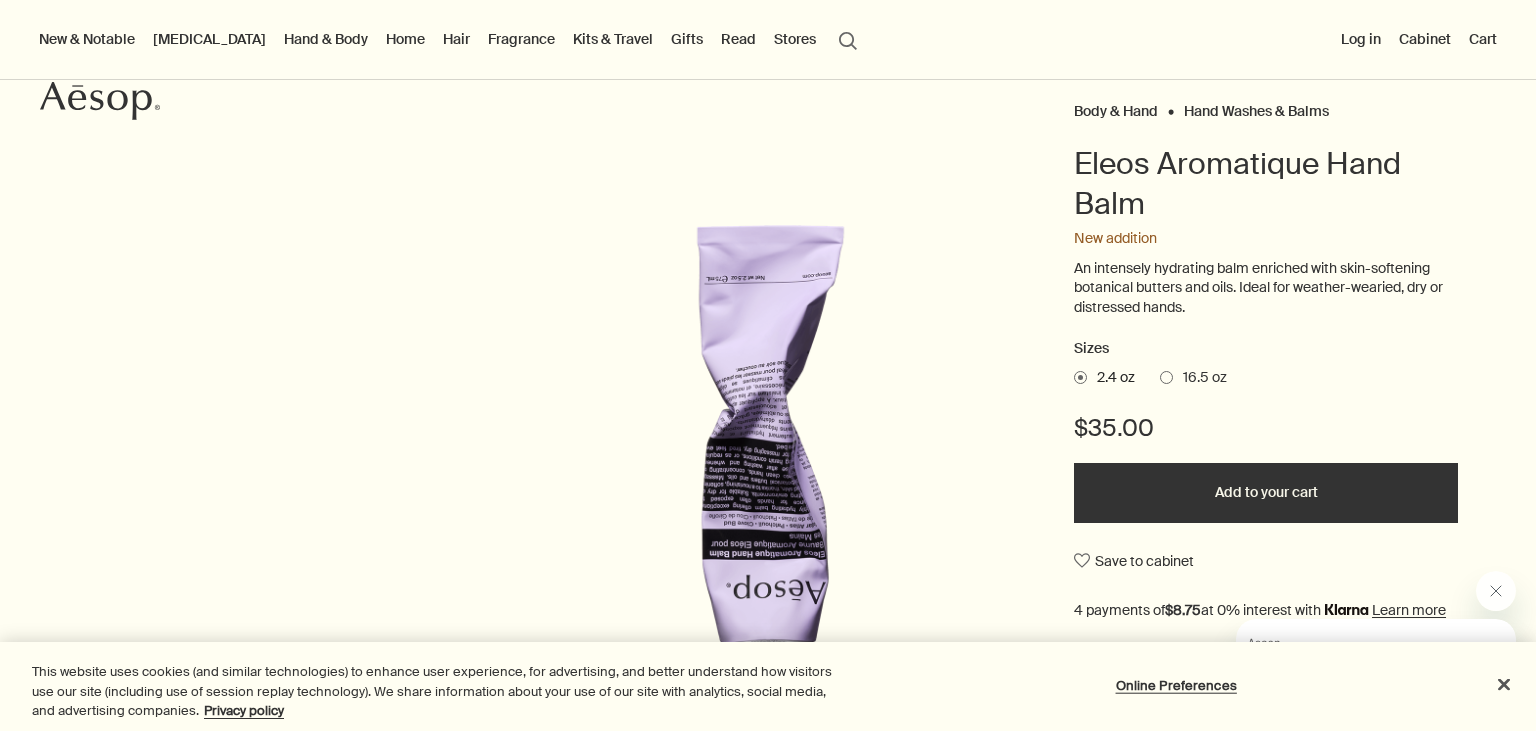 click on "Gifts" at bounding box center (687, 39) 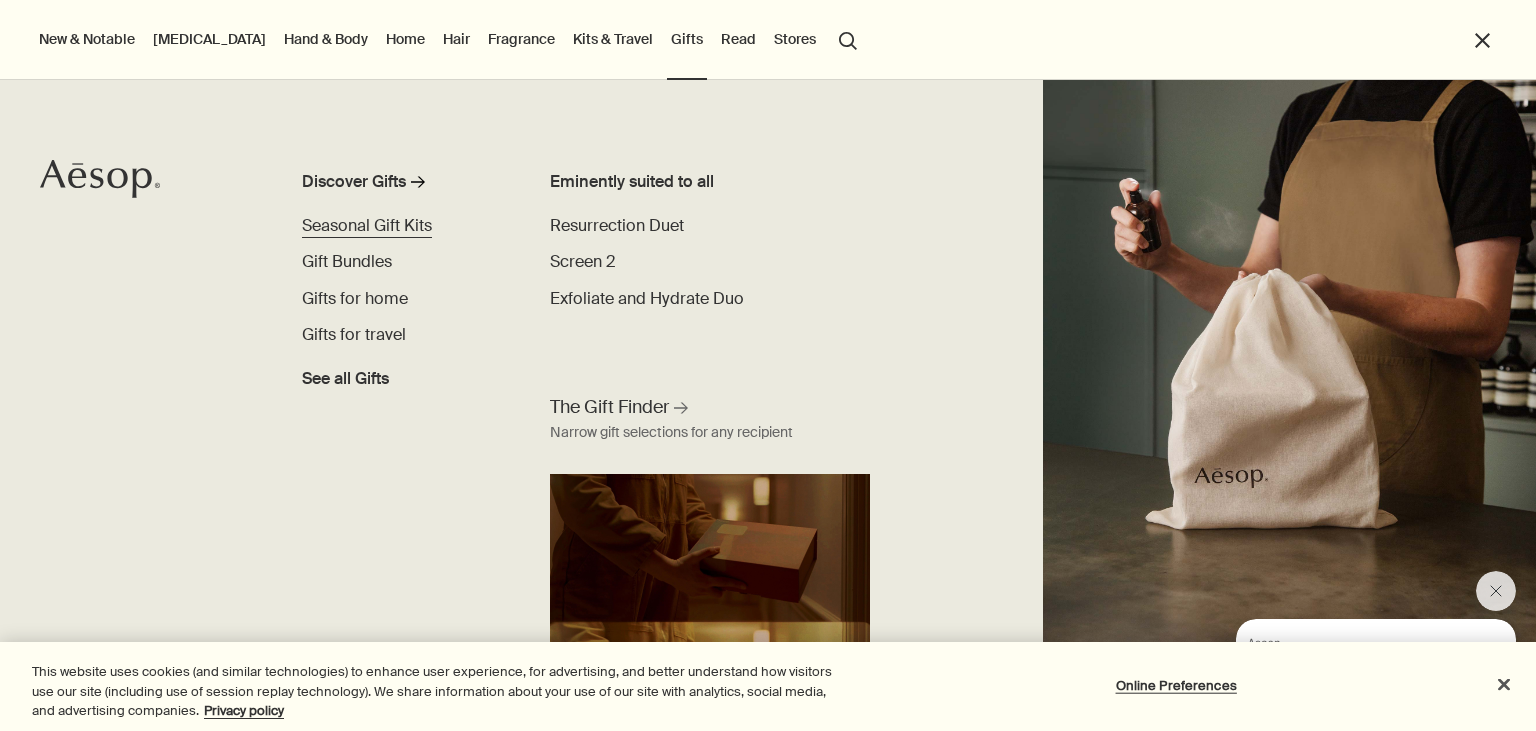 click on "Seasonal Gift Kits" at bounding box center [367, 225] 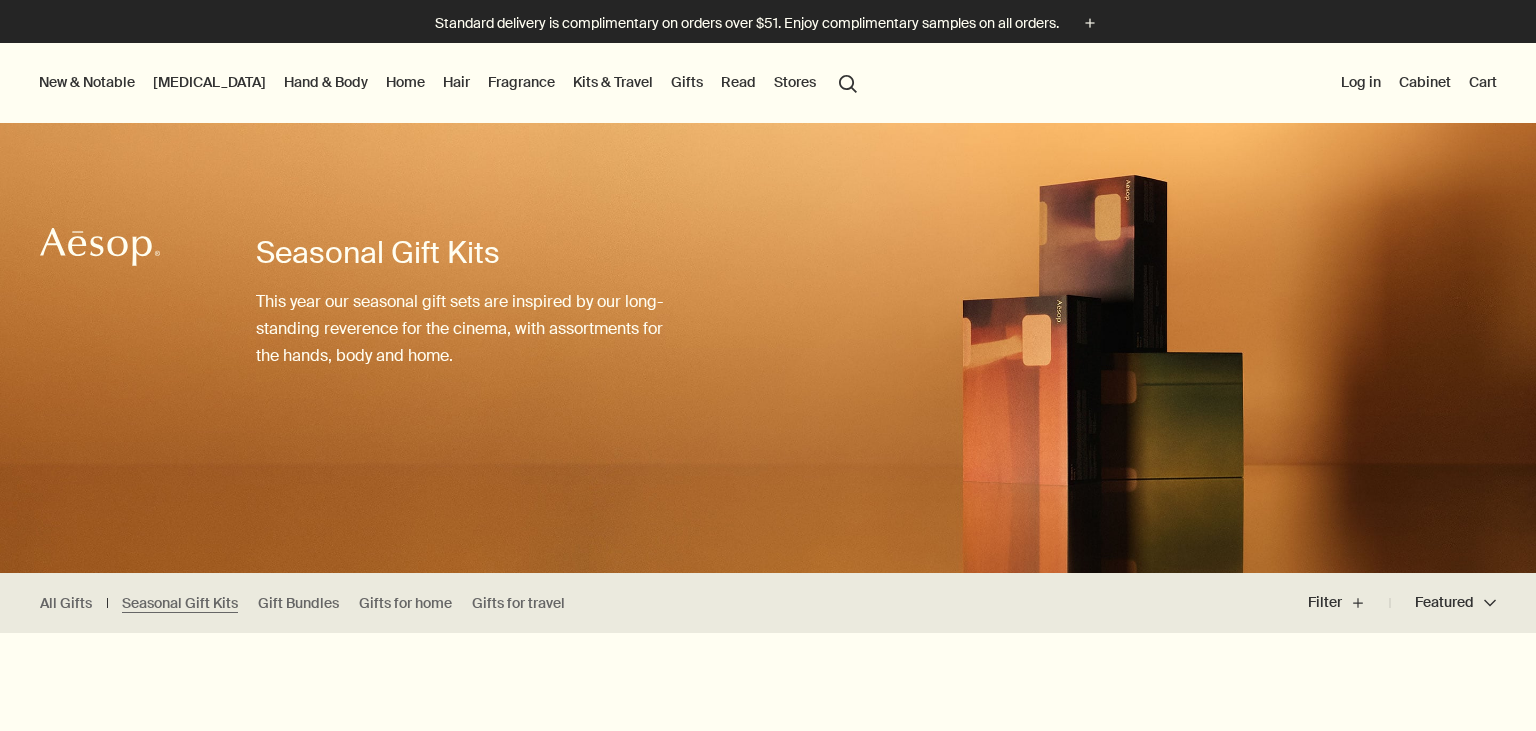 scroll, scrollTop: 0, scrollLeft: 0, axis: both 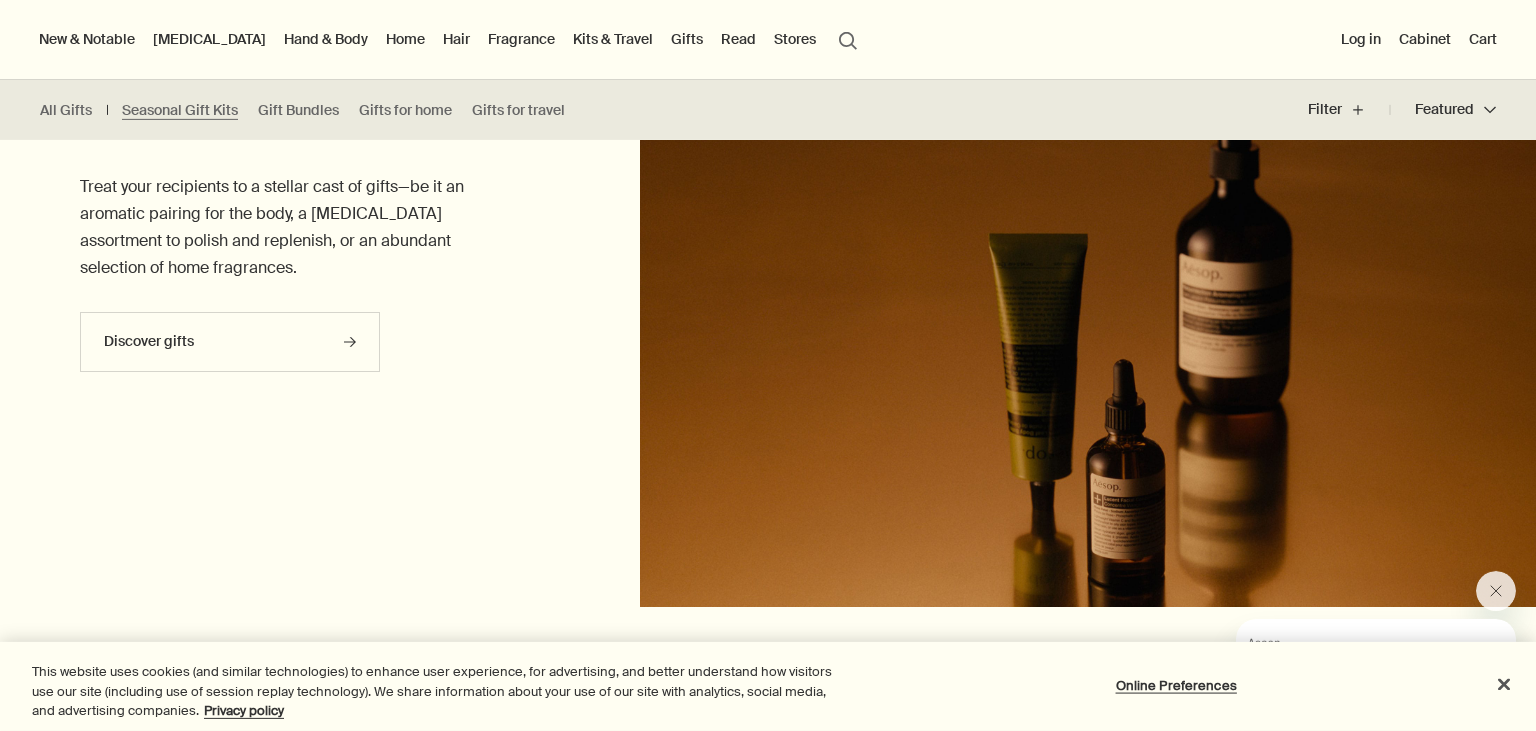 click on "Kits & Travel" at bounding box center (613, 39) 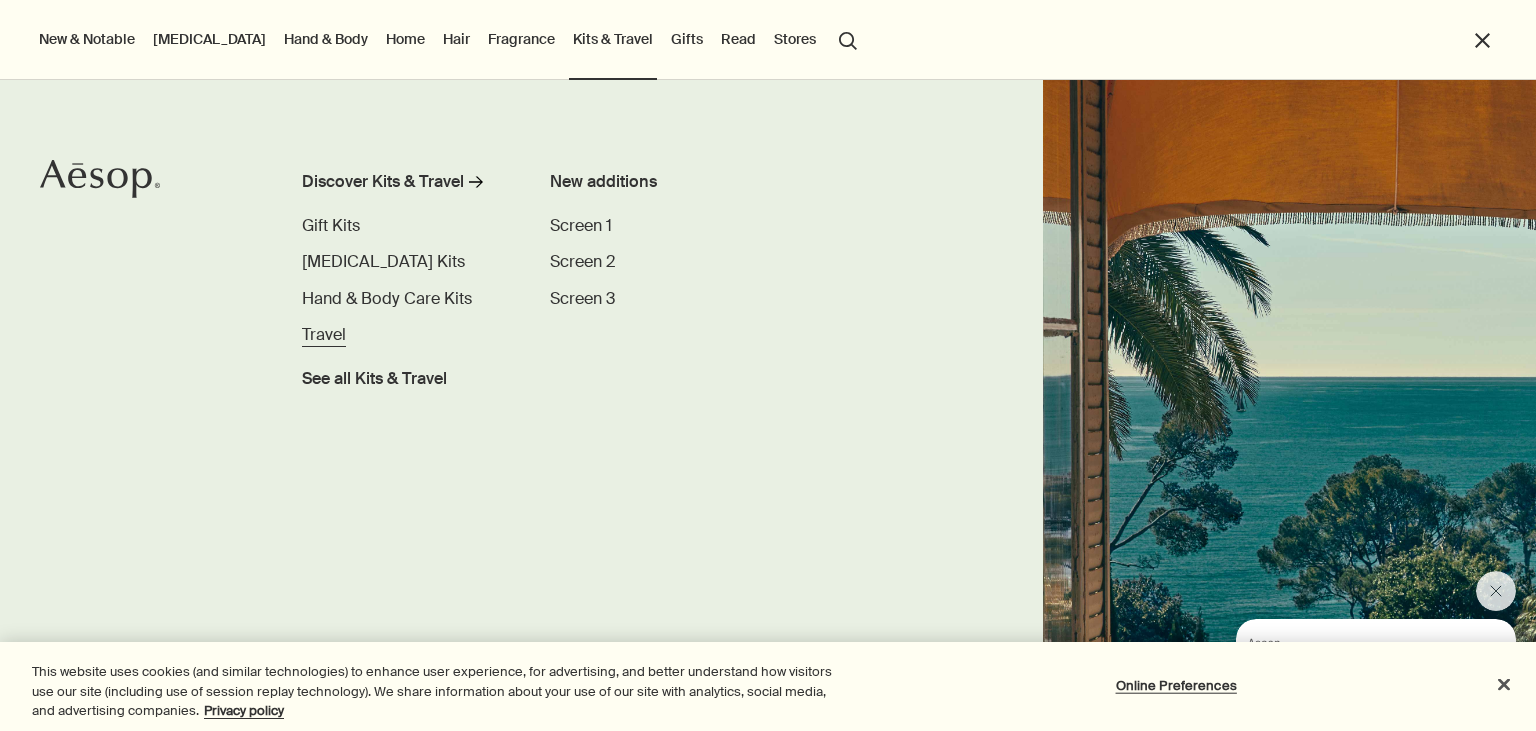 click on "Travel" at bounding box center [324, 334] 